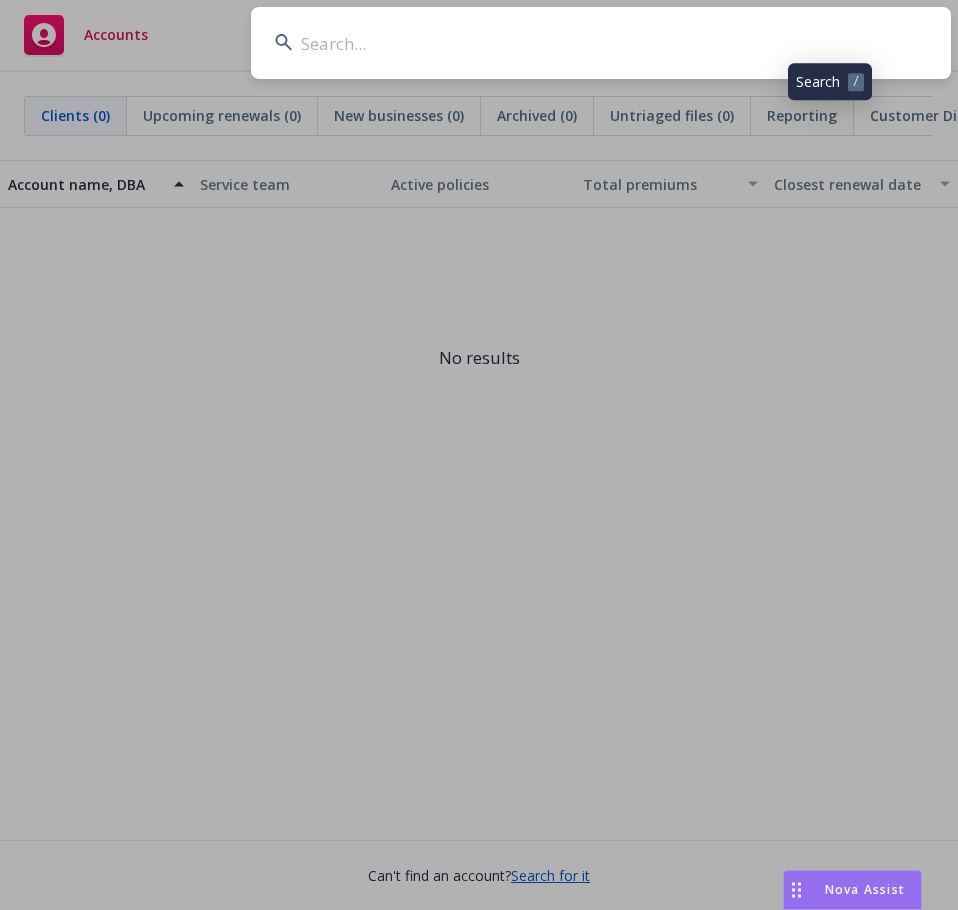 scroll, scrollTop: 0, scrollLeft: 0, axis: both 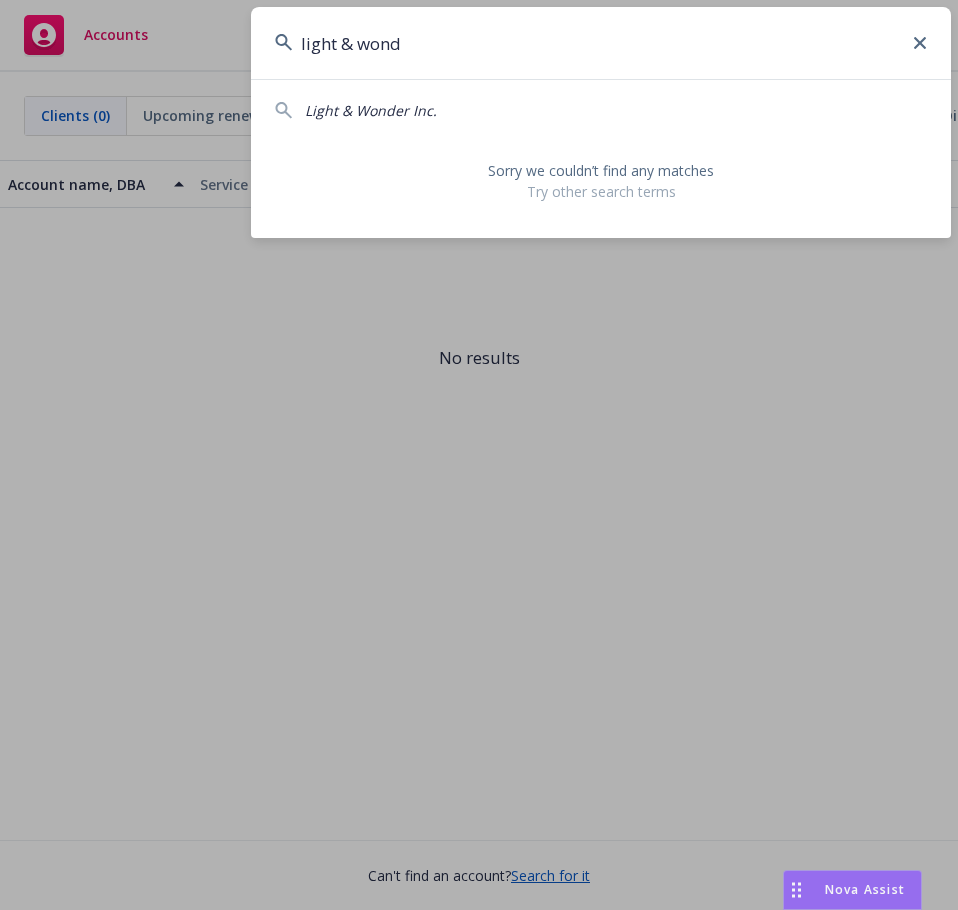 click on "Light & Wonder Inc. Sorry we couldn’t find any matches Try other search terms" at bounding box center [601, 158] 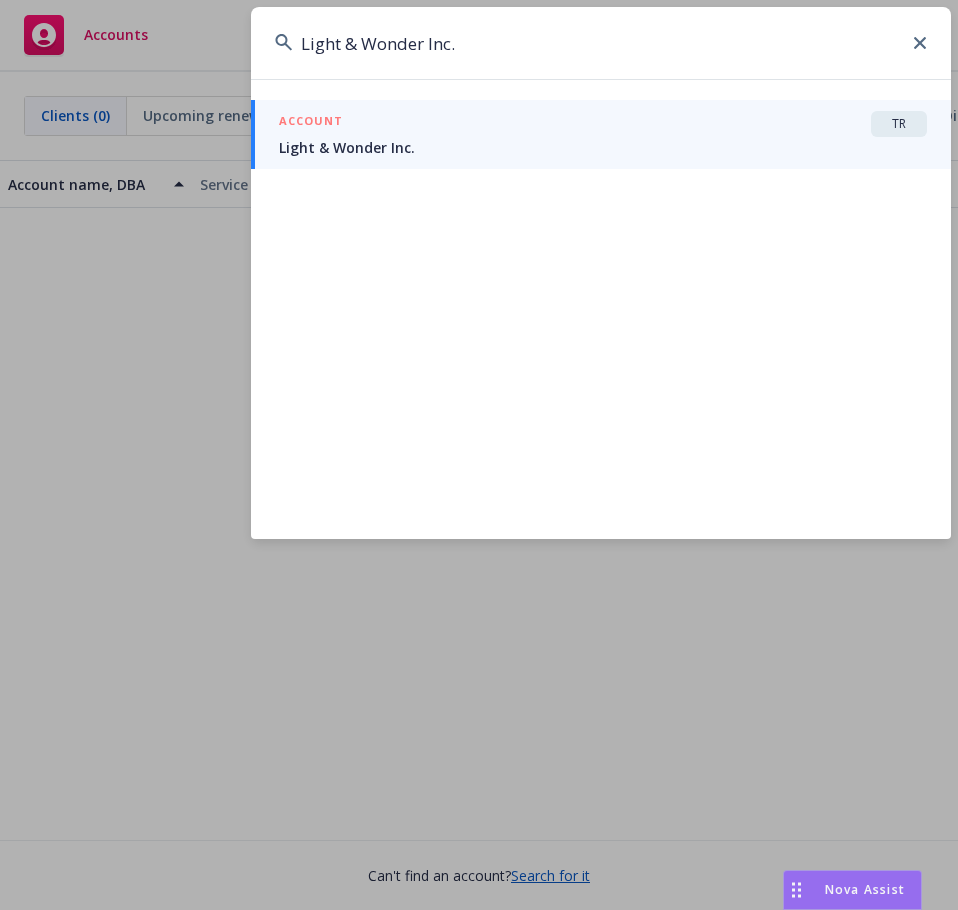 click on "ACCOUNT TR" at bounding box center [603, 124] 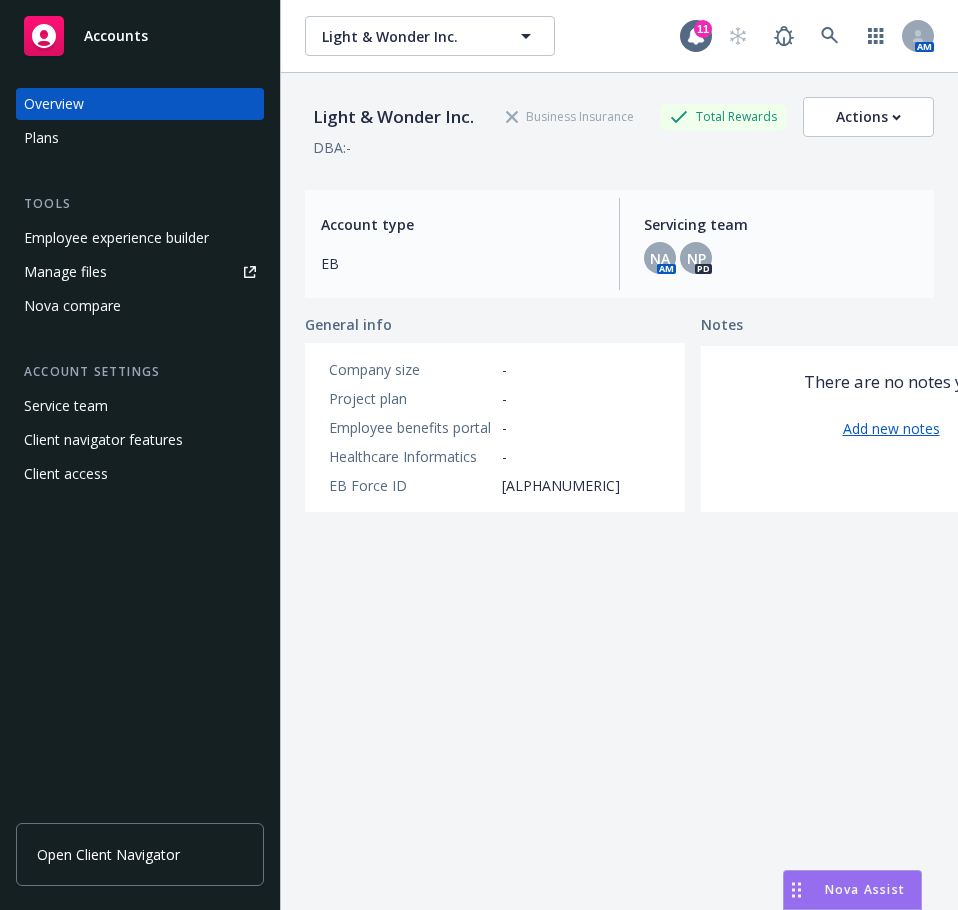 click on "Plans" at bounding box center (140, 138) 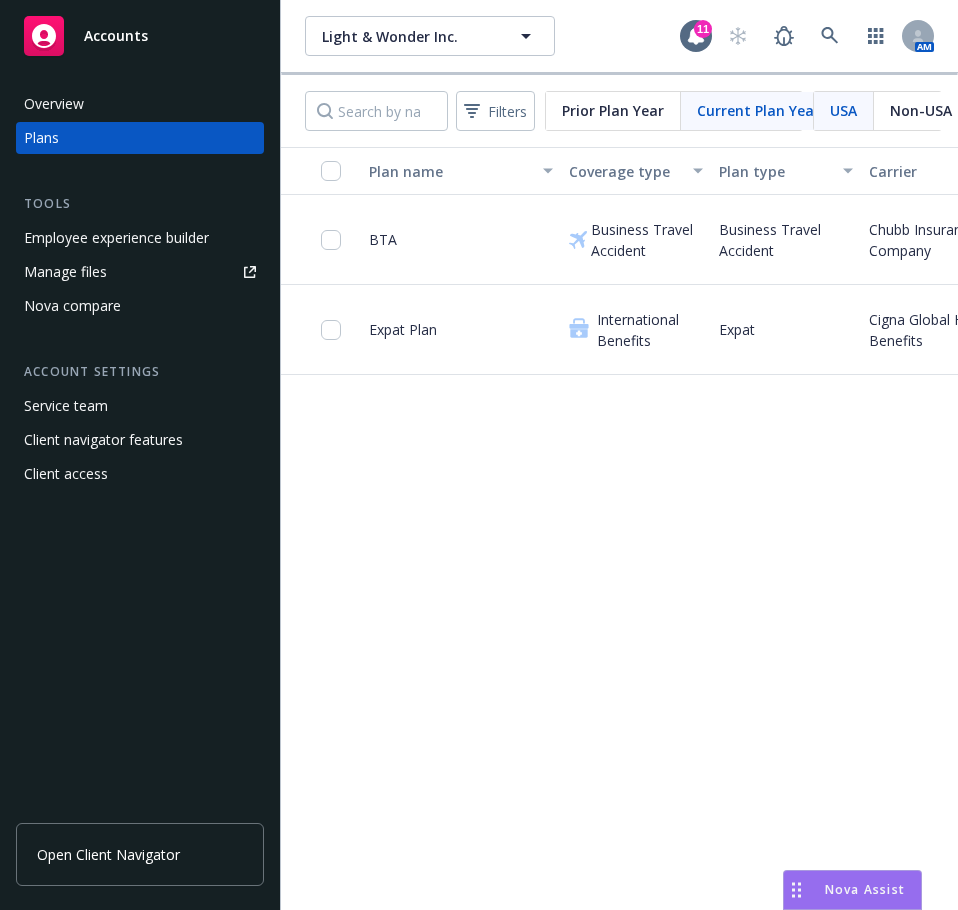 click on "Non-USA" at bounding box center [921, 110] 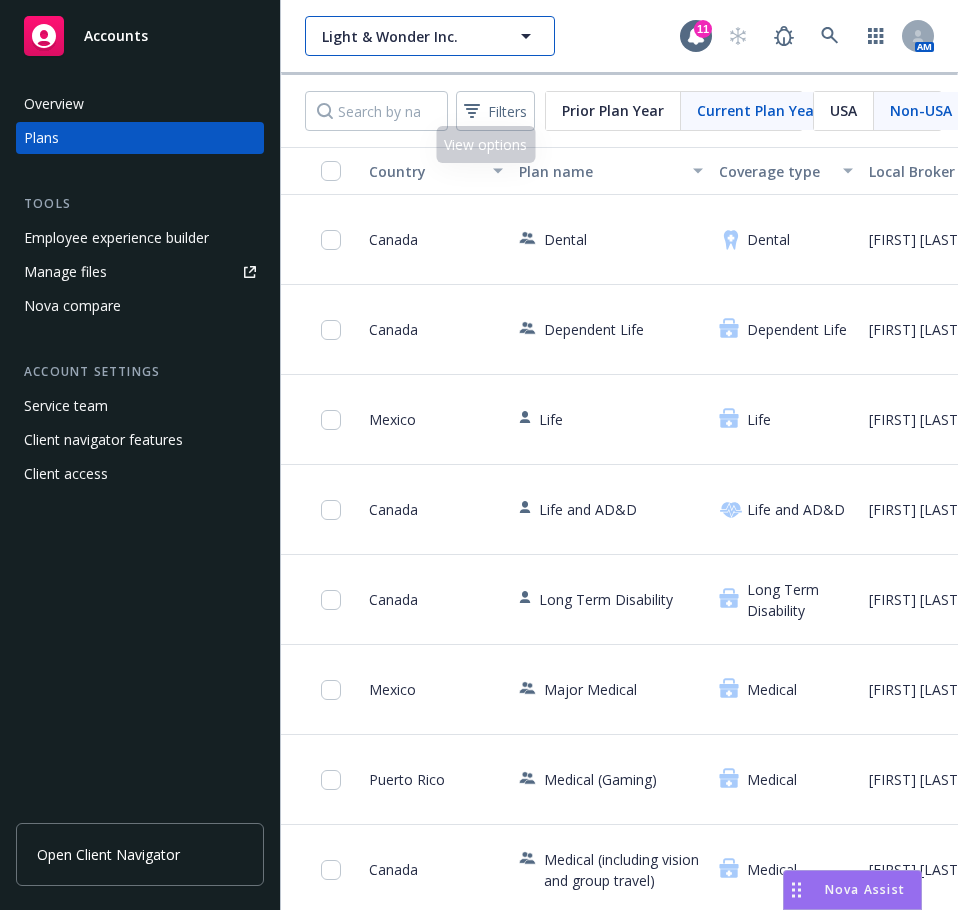 click on "Light & Wonder Inc." at bounding box center [430, 36] 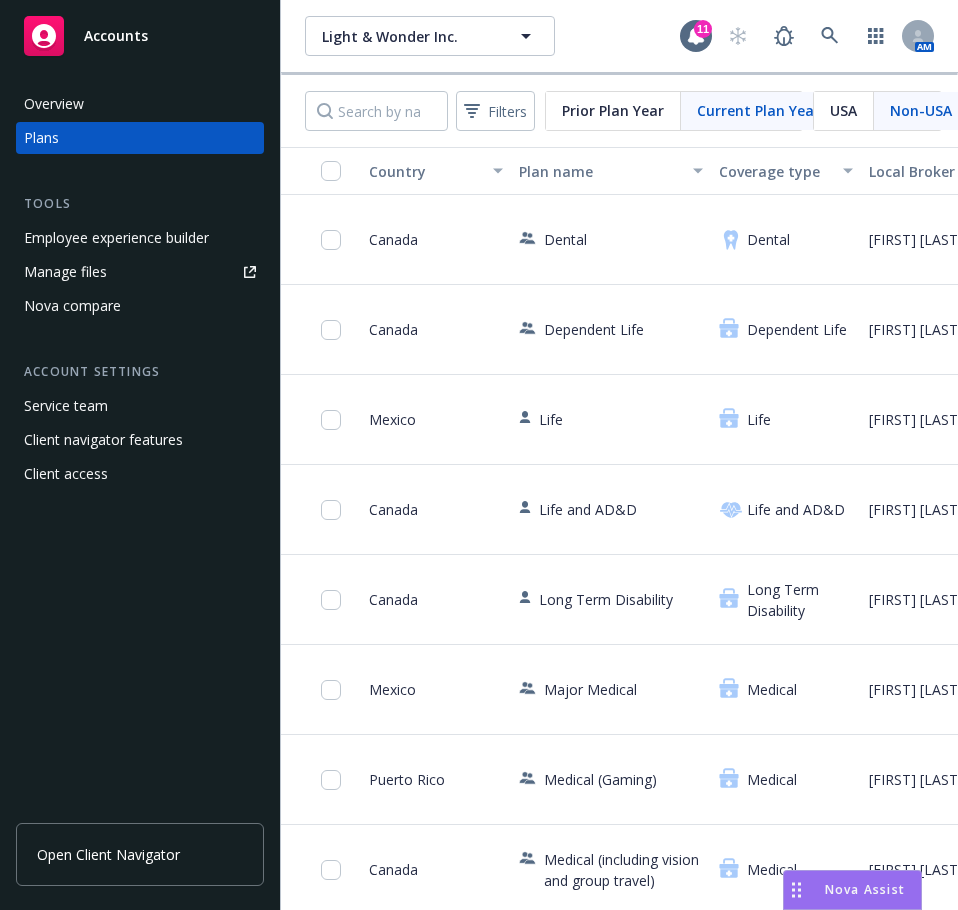 click on "Canada" at bounding box center [436, 240] 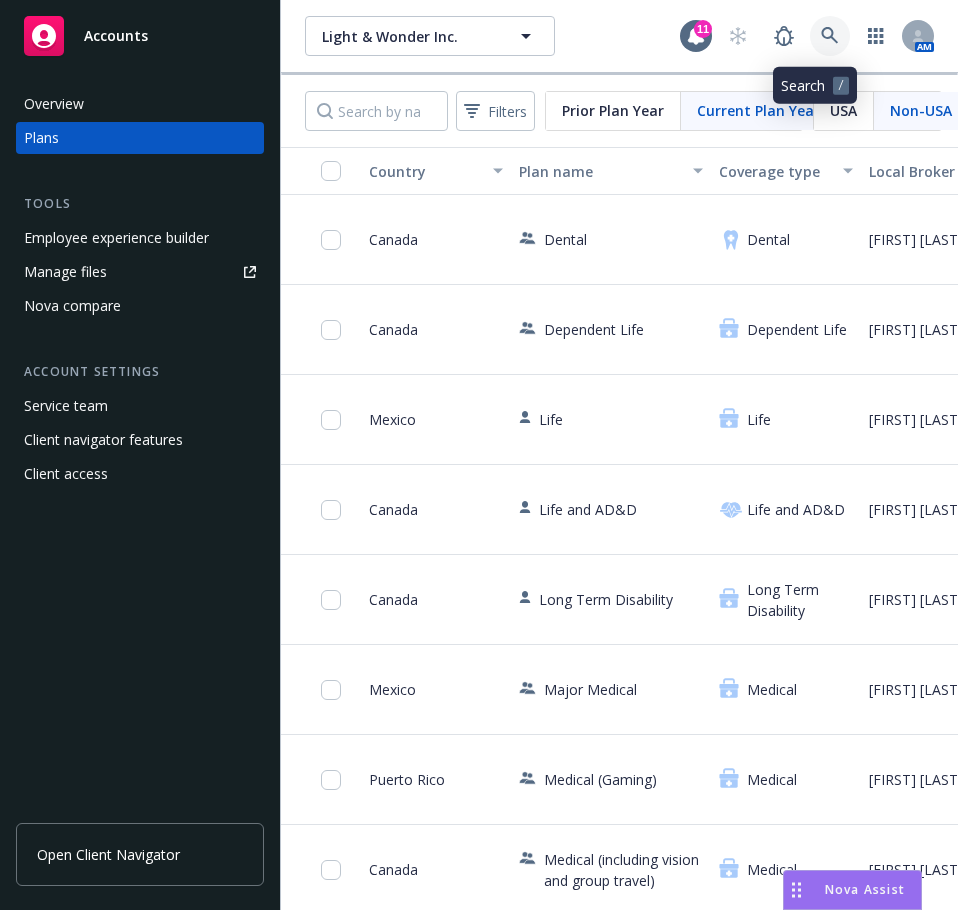 click 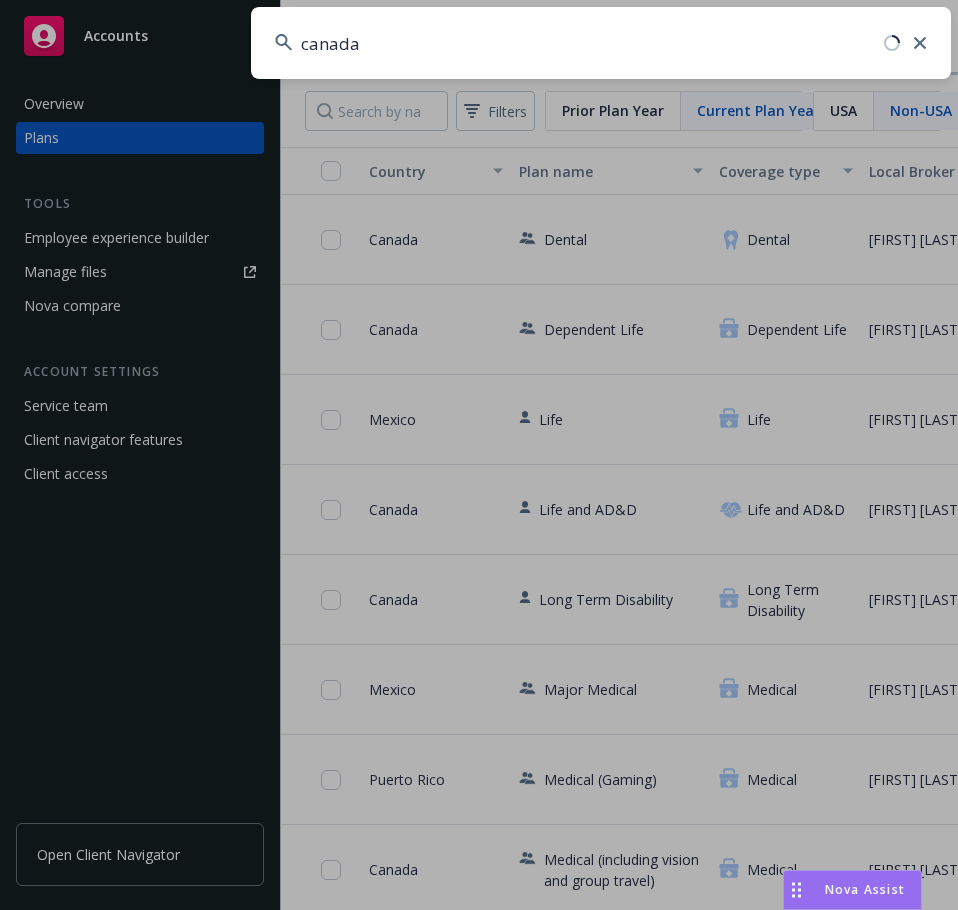type on "canada" 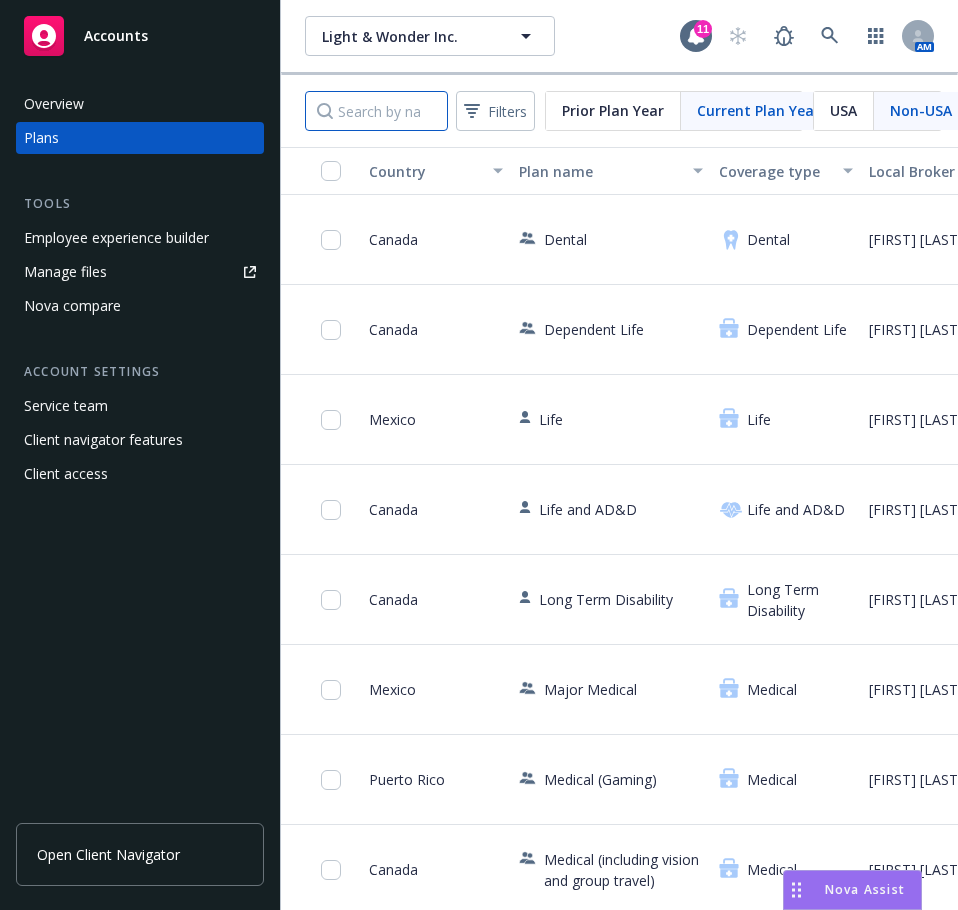 click at bounding box center (376, 111) 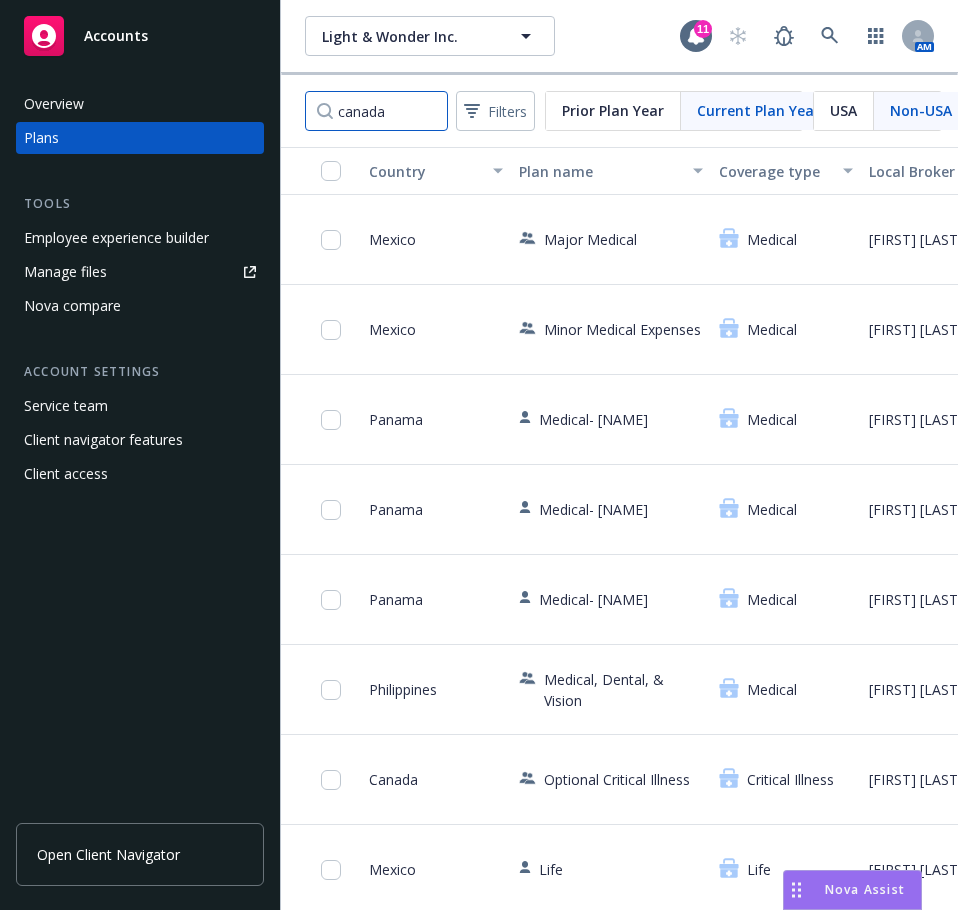 type on "canada" 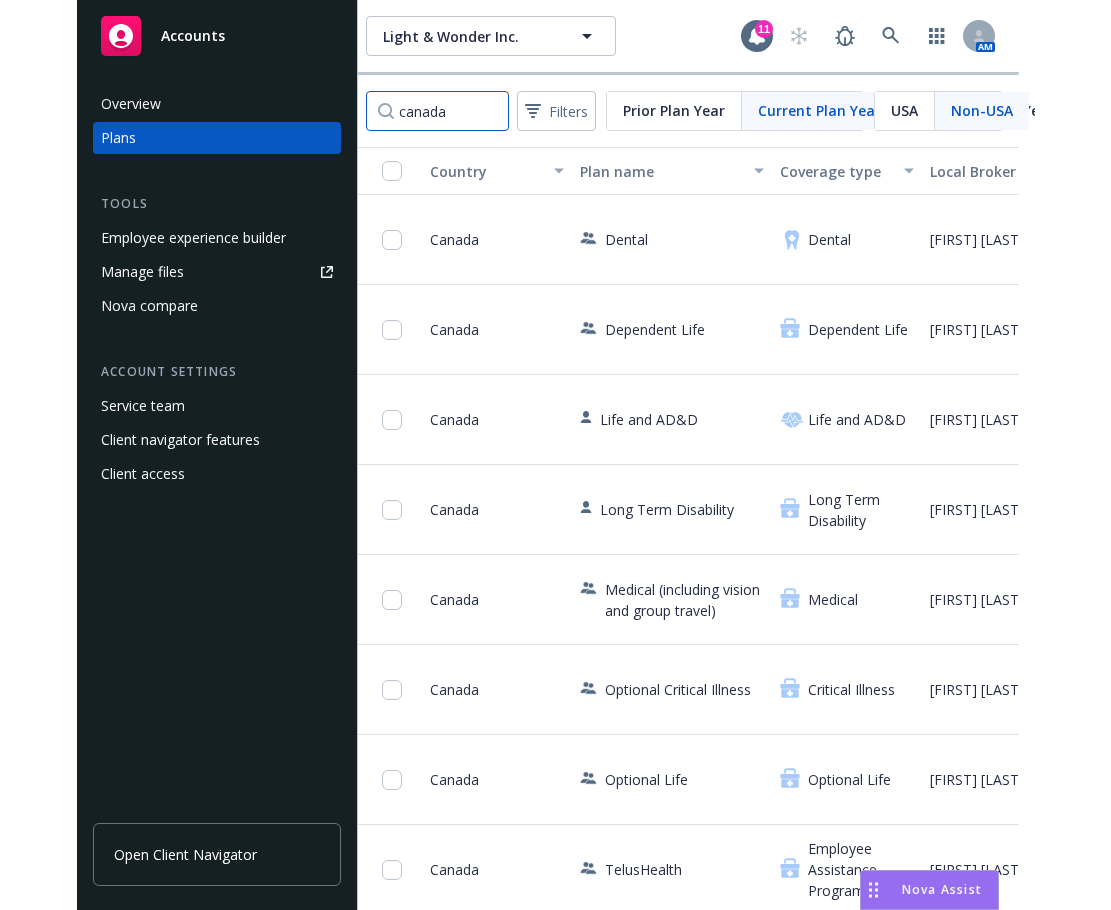 scroll, scrollTop: 0, scrollLeft: 48, axis: horizontal 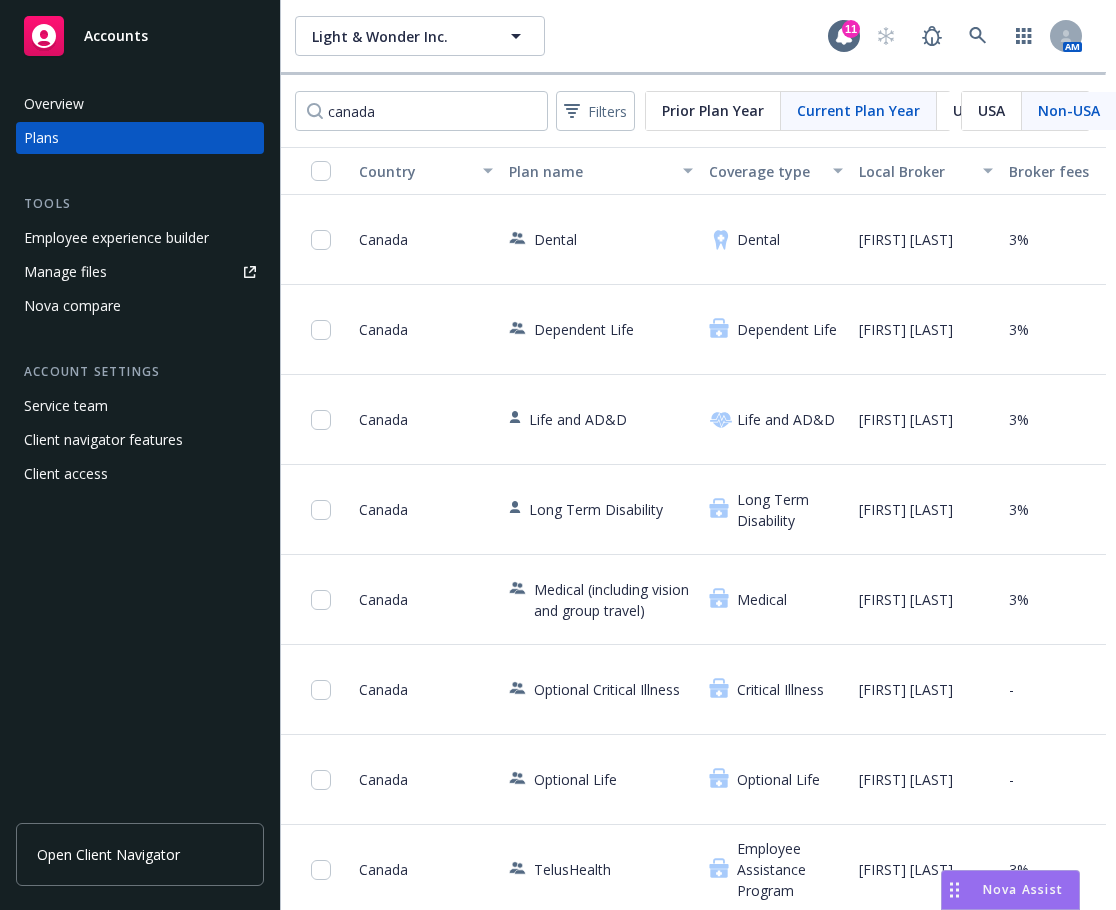click on "[FIRST] [LAST]" at bounding box center (926, 690) 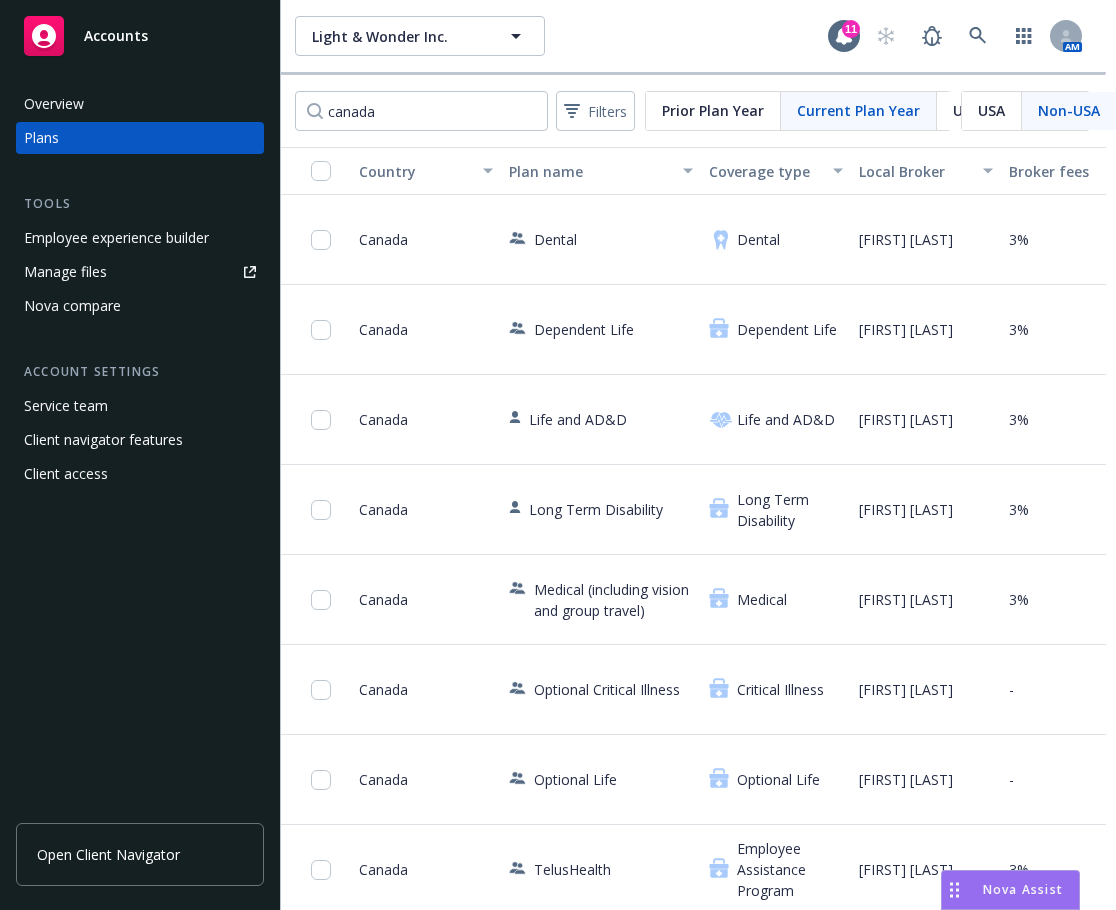 click on "Medical (including vision and group travel)" at bounding box center (613, 600) 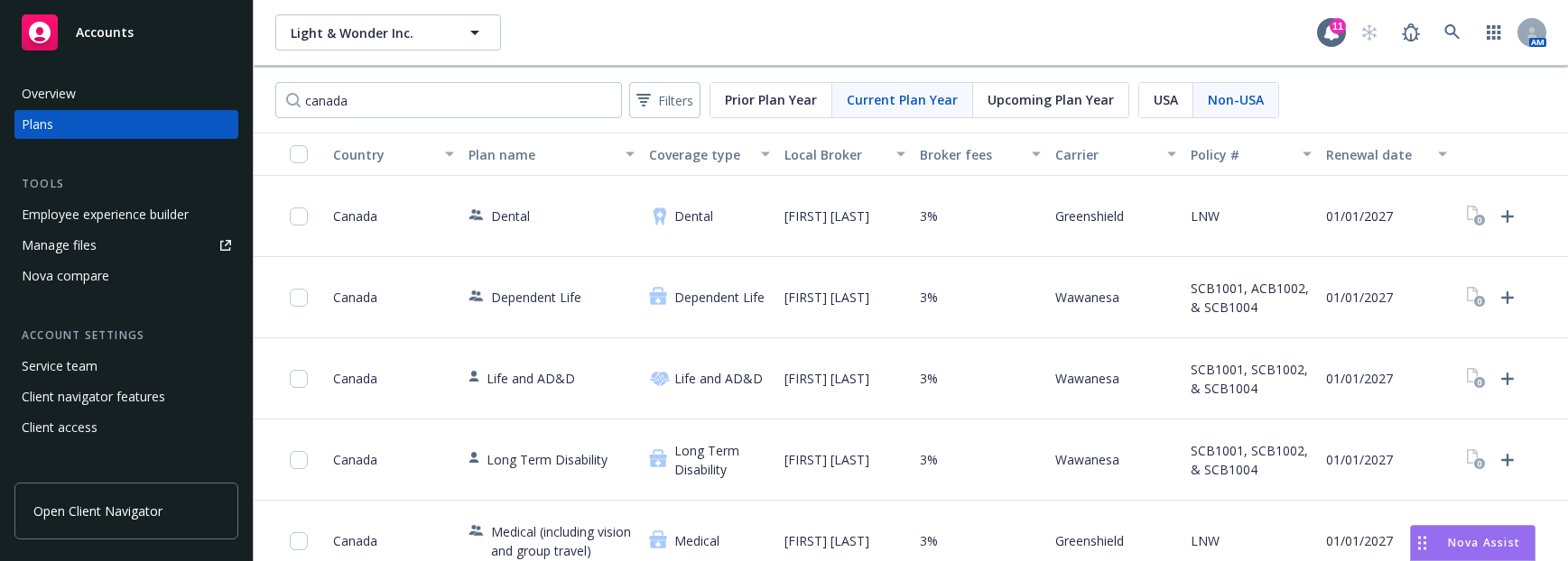scroll, scrollTop: 90, scrollLeft: 0, axis: vertical 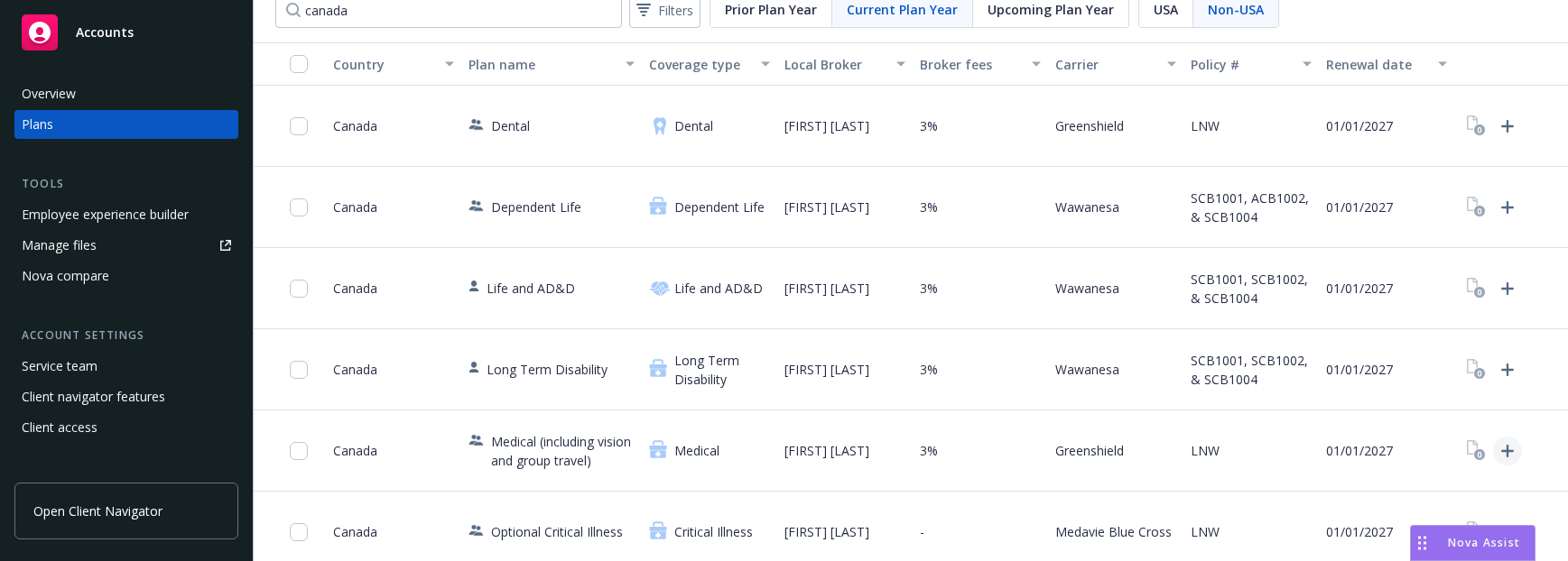 click 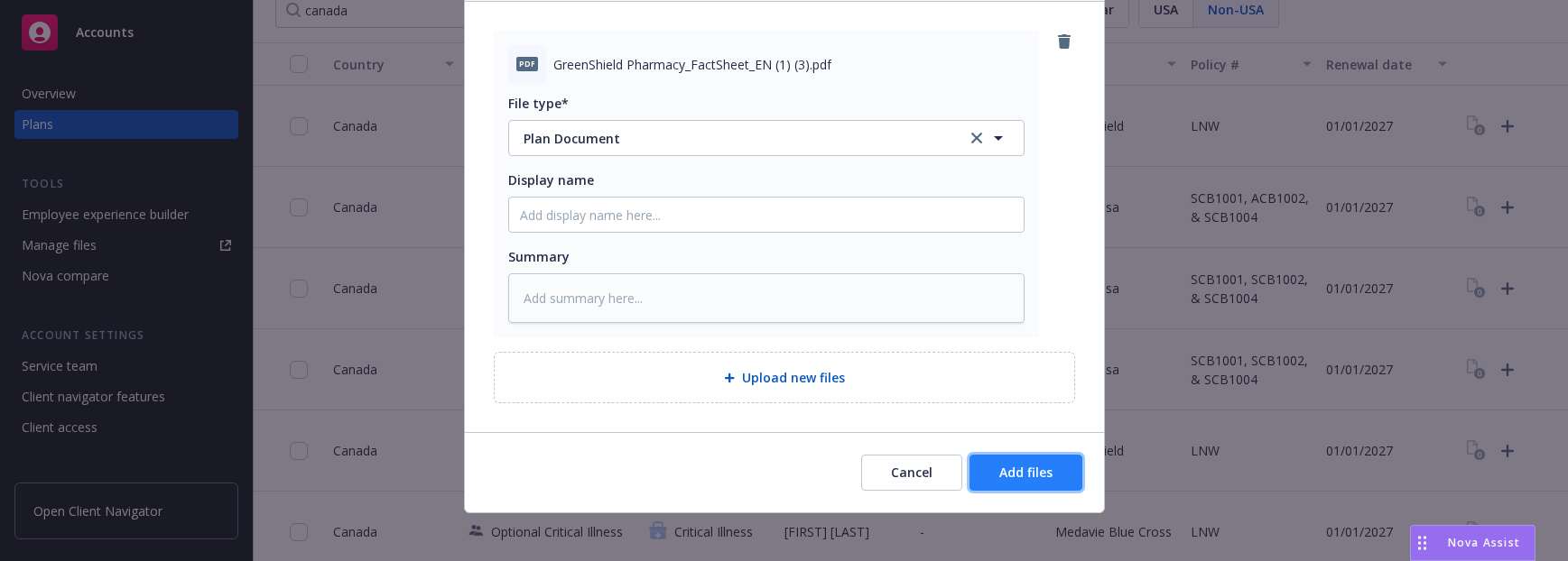 click on "Add files" at bounding box center (1025, 473) 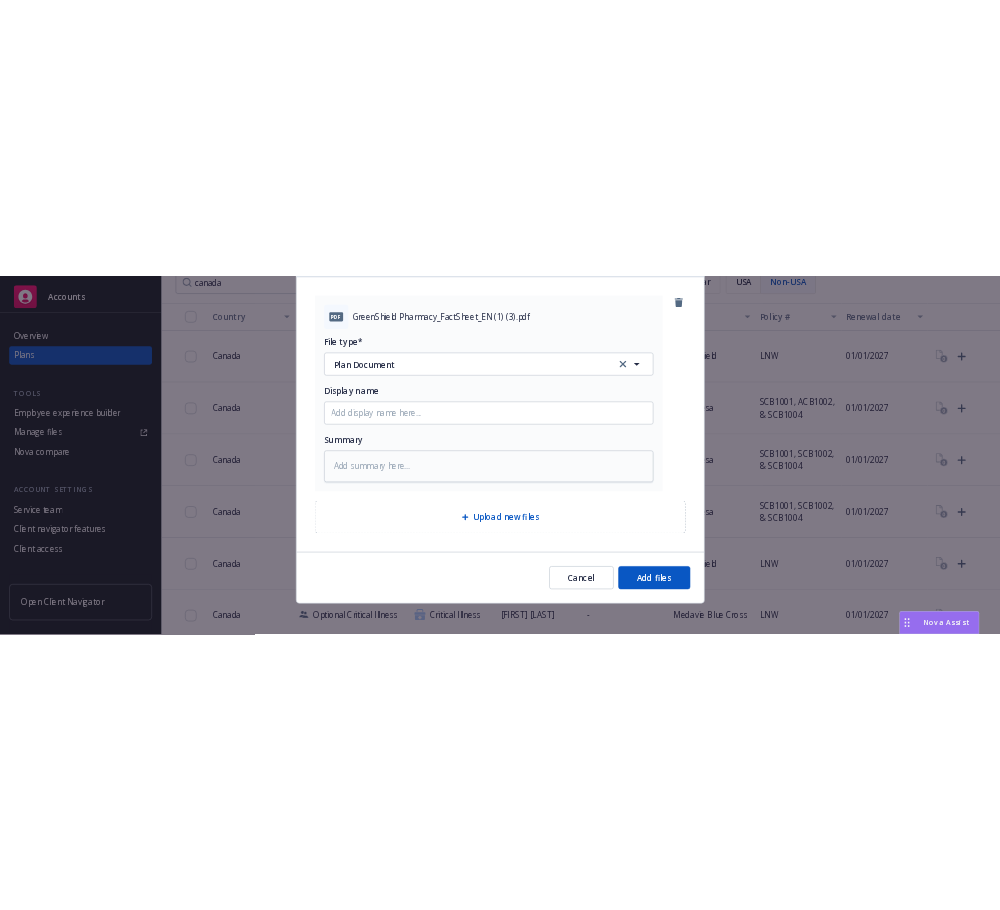 scroll, scrollTop: 138, scrollLeft: 0, axis: vertical 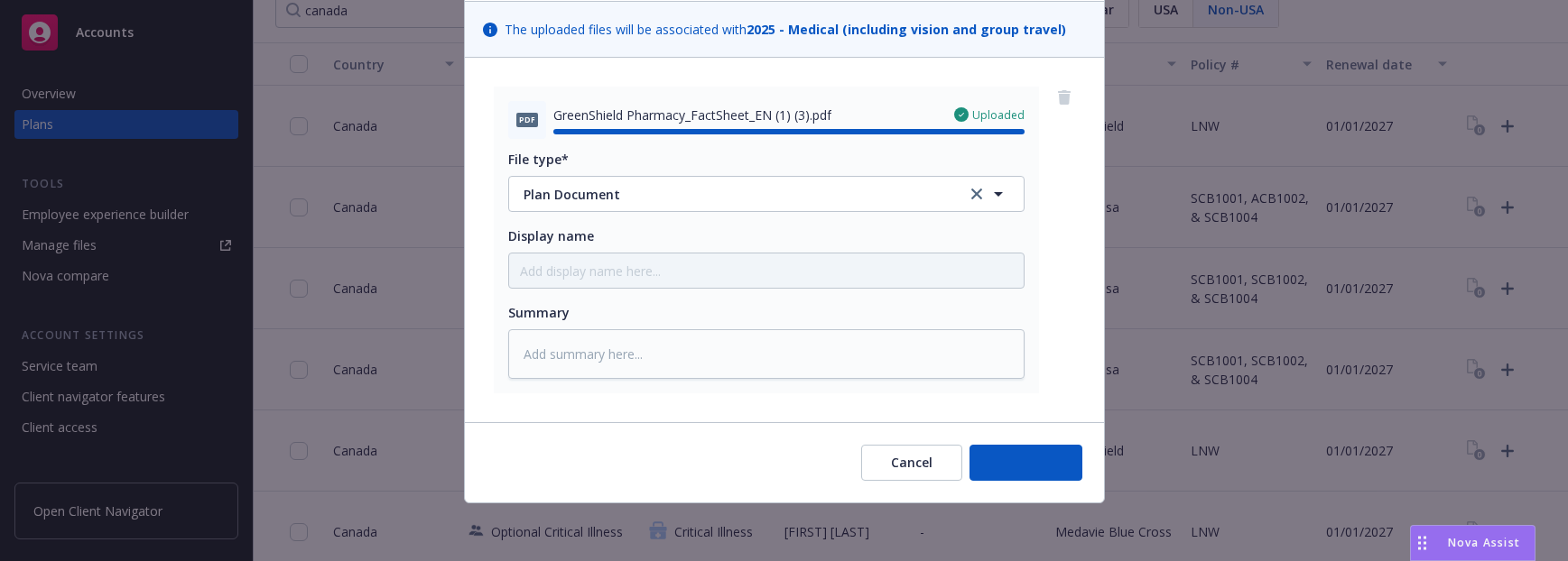 type on "x" 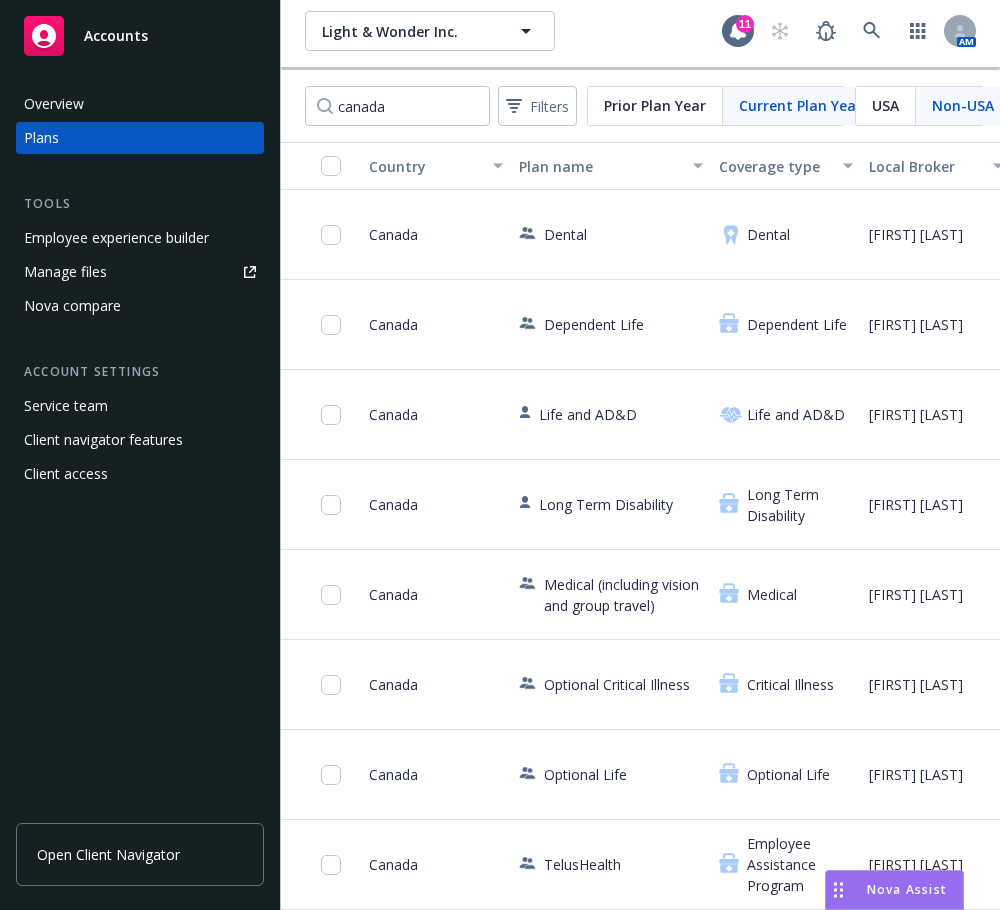 scroll, scrollTop: 35, scrollLeft: 0, axis: vertical 